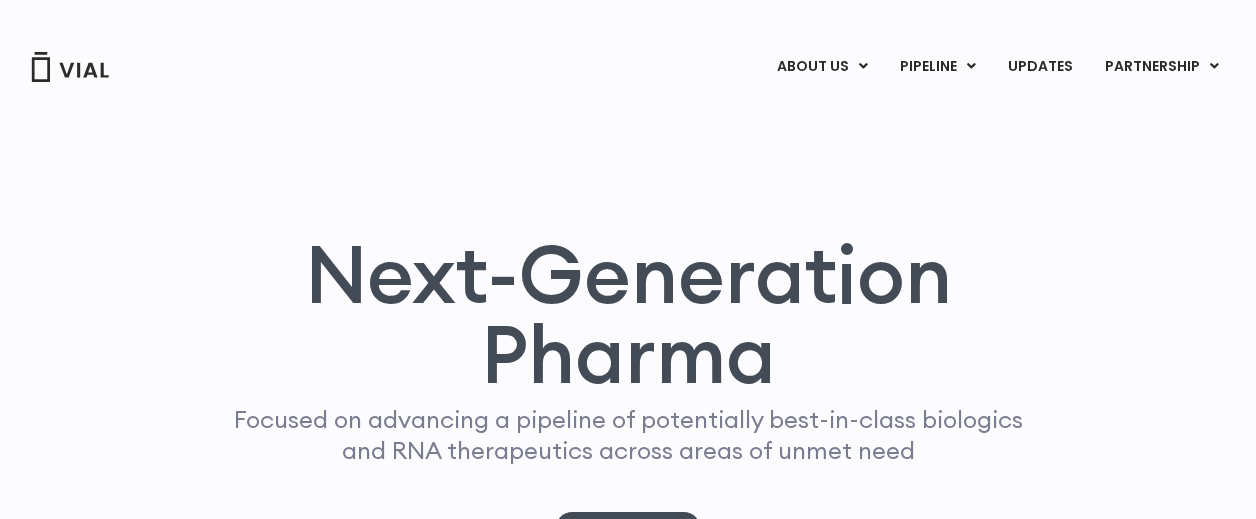 scroll, scrollTop: 0, scrollLeft: 0, axis: both 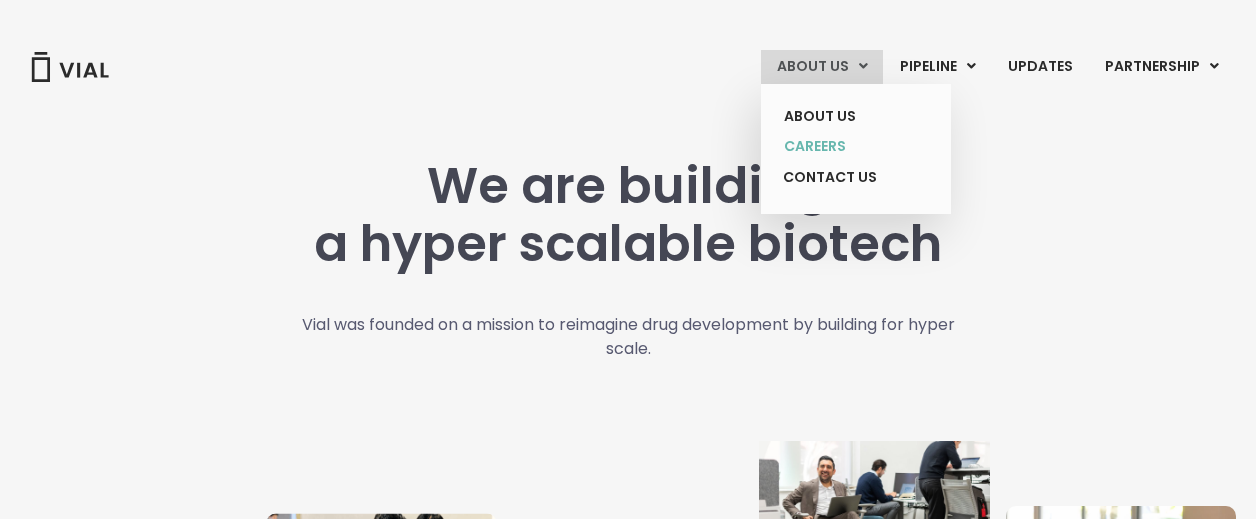 click on "Careers" at bounding box center (841, 146) 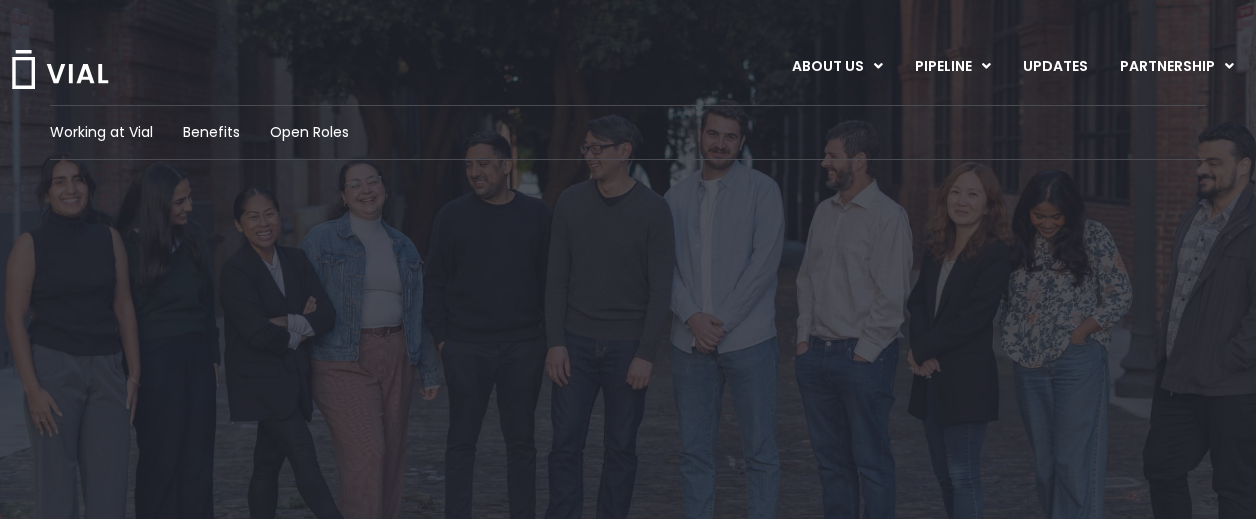 scroll, scrollTop: 0, scrollLeft: 0, axis: both 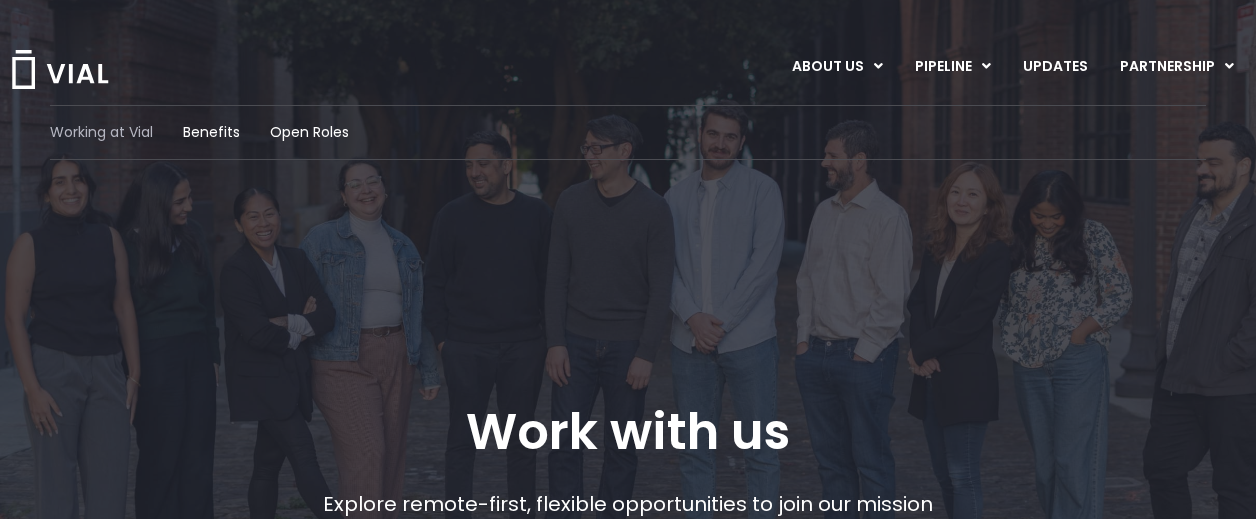 click on "Working at Vial" at bounding box center (101, 132) 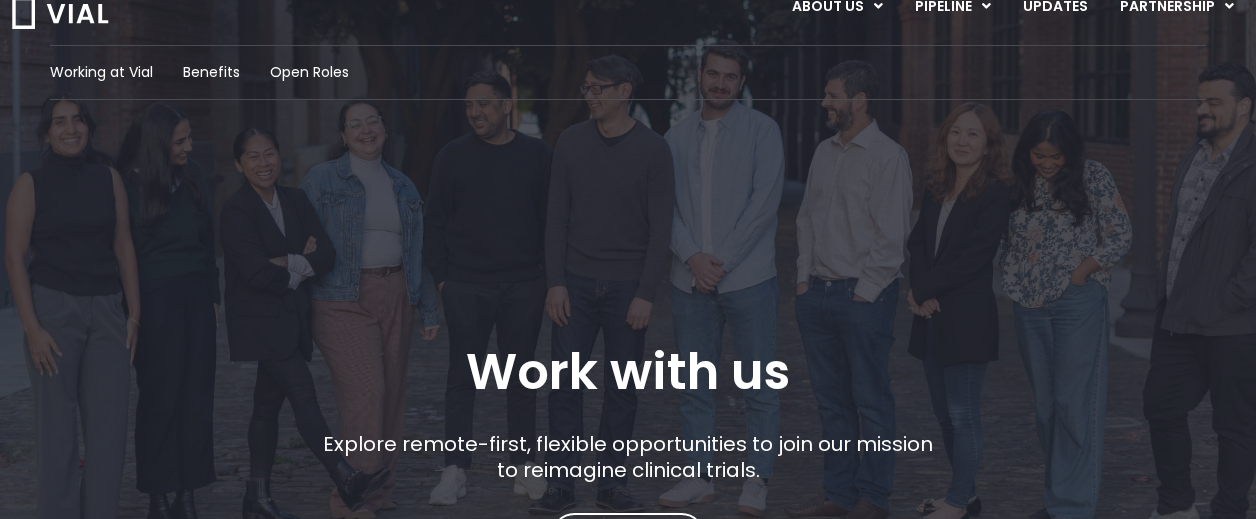 scroll, scrollTop: 0, scrollLeft: 0, axis: both 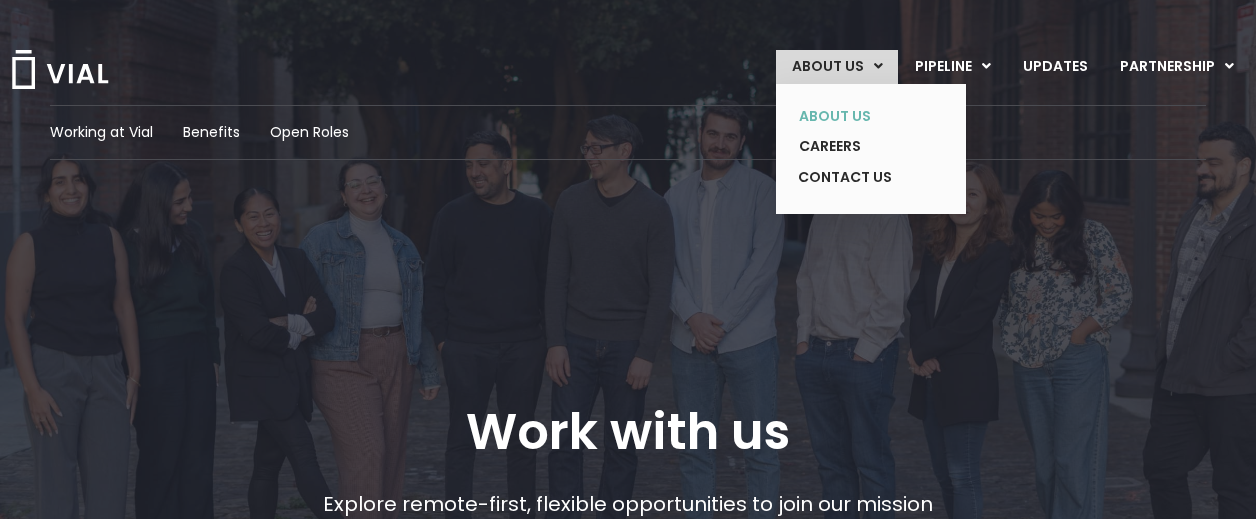 click on "About Us" at bounding box center (856, 116) 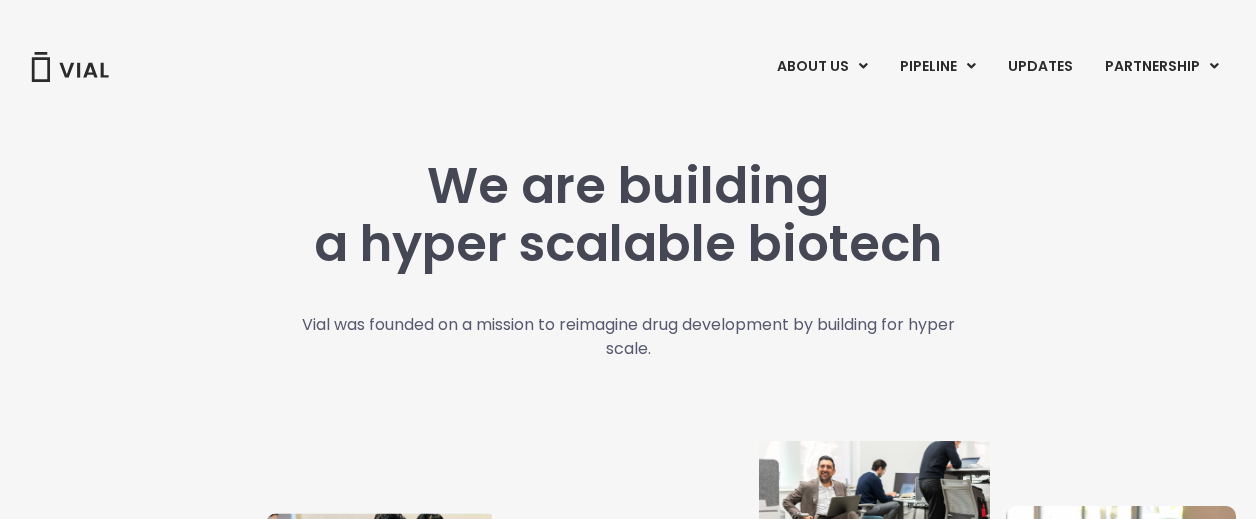 scroll, scrollTop: 0, scrollLeft: 0, axis: both 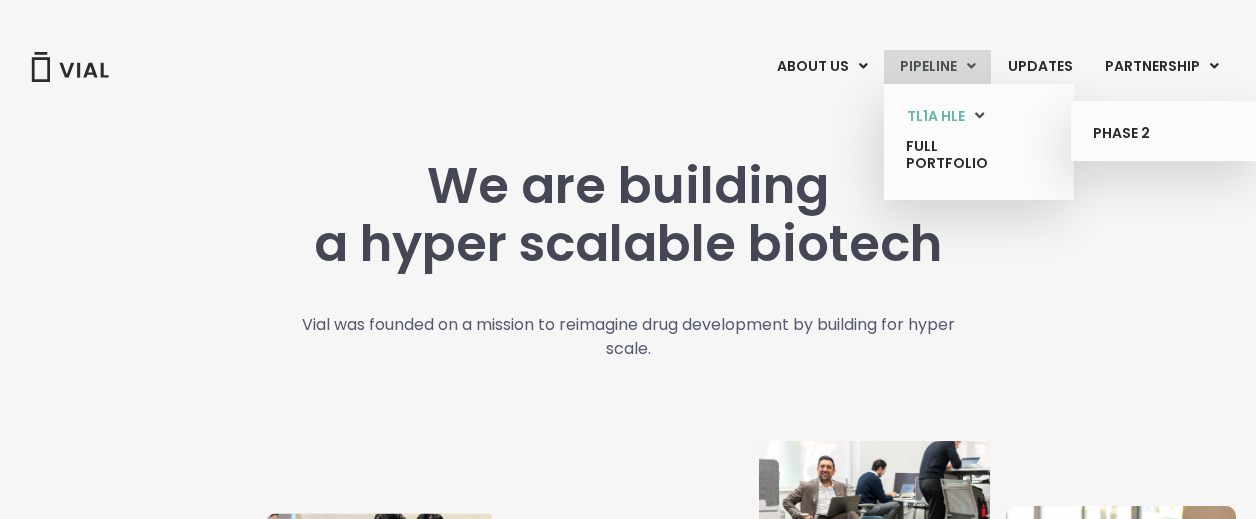 click on "TL1A HLE" at bounding box center (964, 116) 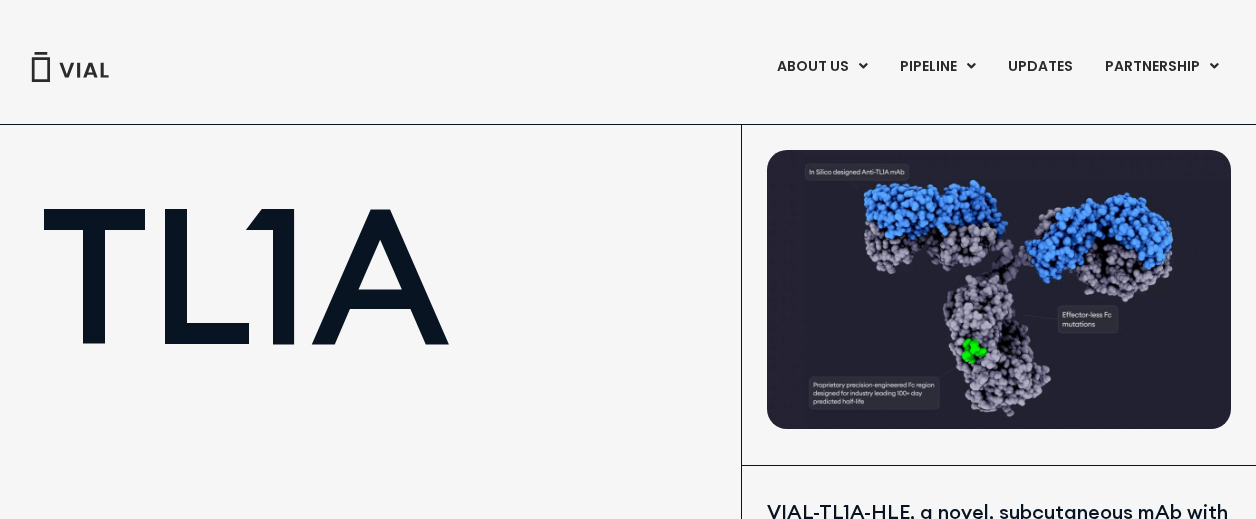 scroll, scrollTop: 0, scrollLeft: 0, axis: both 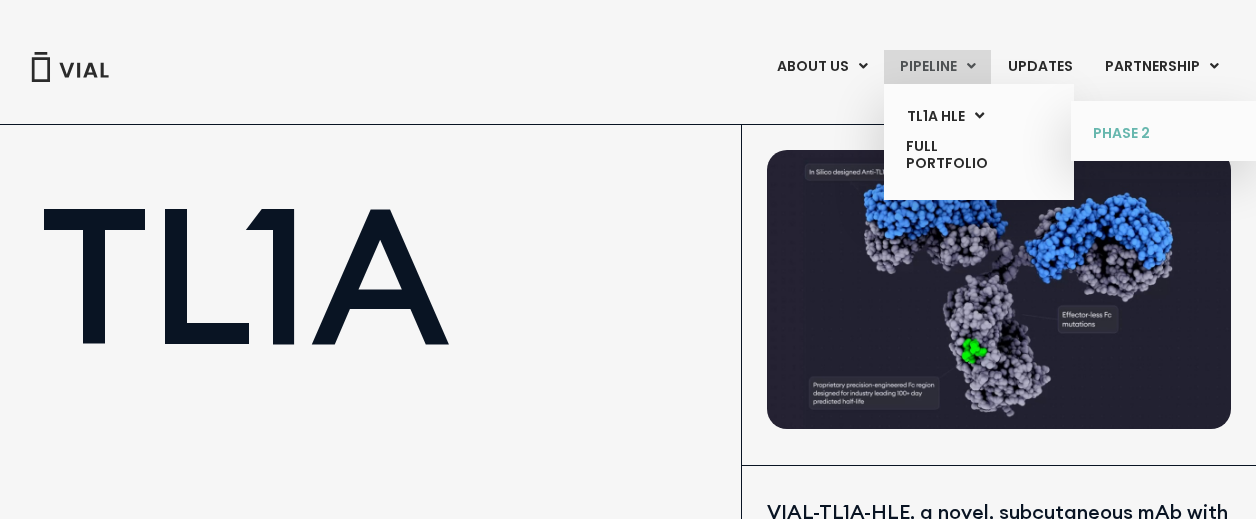 click on "Phase 2" at bounding box center [1151, 134] 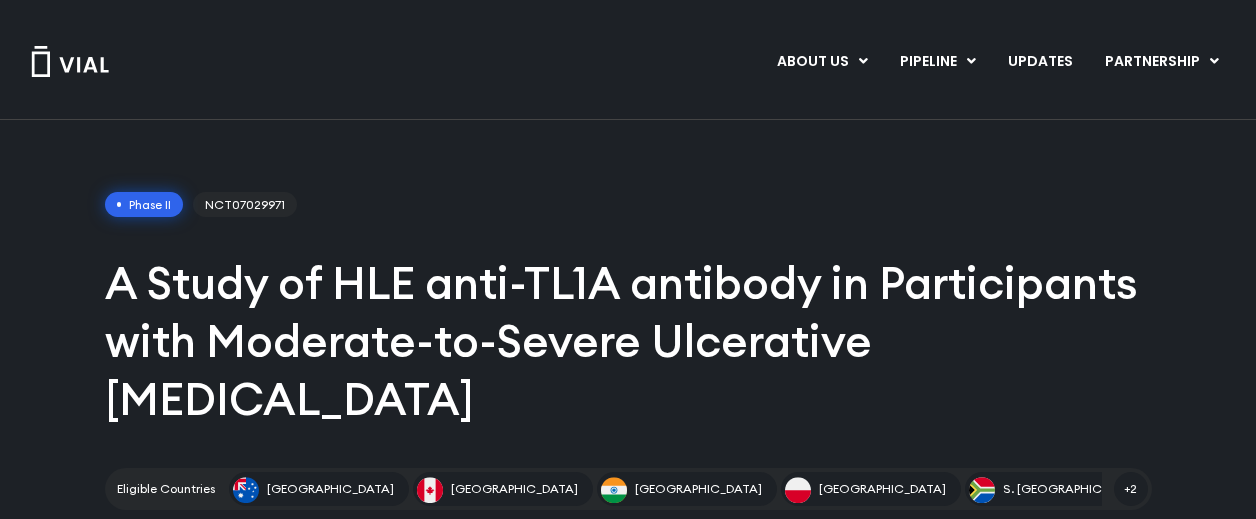 scroll, scrollTop: 0, scrollLeft: 0, axis: both 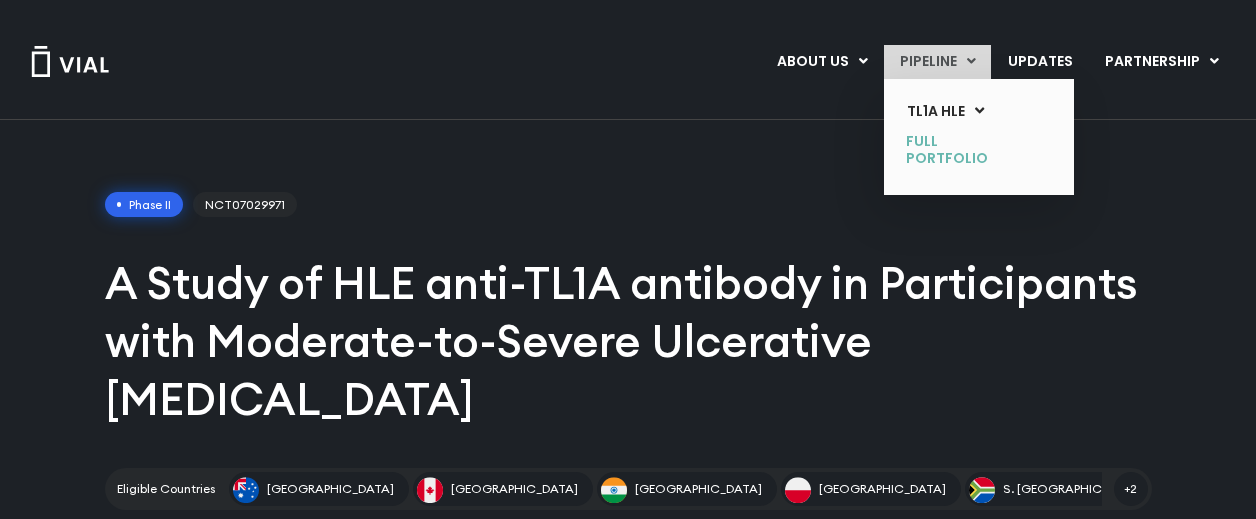 click on "Full Portfolio" at bounding box center [964, 150] 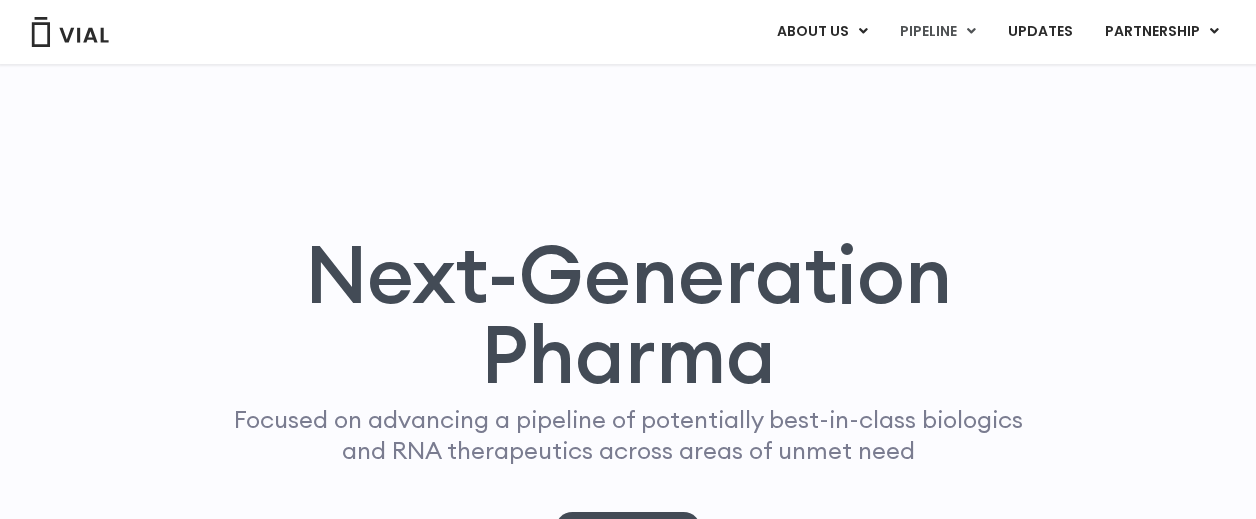 scroll, scrollTop: 1224, scrollLeft: 0, axis: vertical 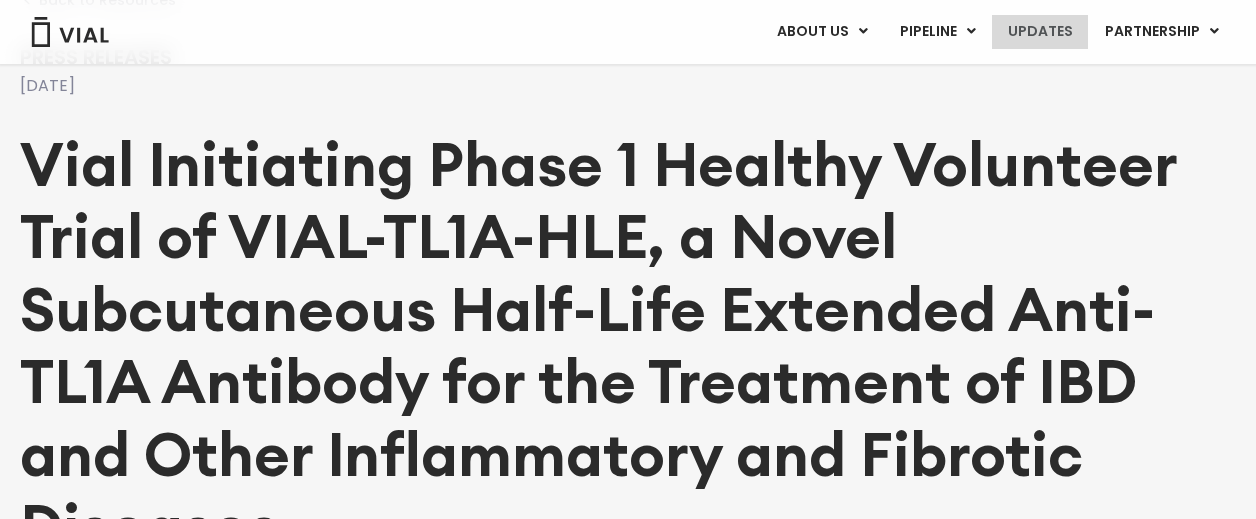 click on "Updates" at bounding box center [1040, 32] 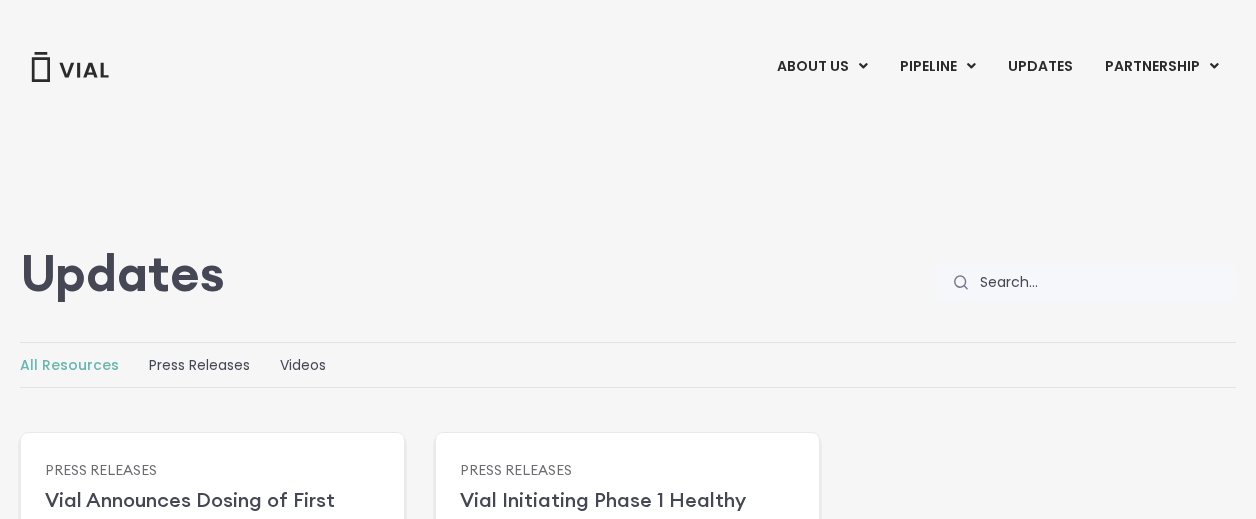 scroll, scrollTop: 0, scrollLeft: 0, axis: both 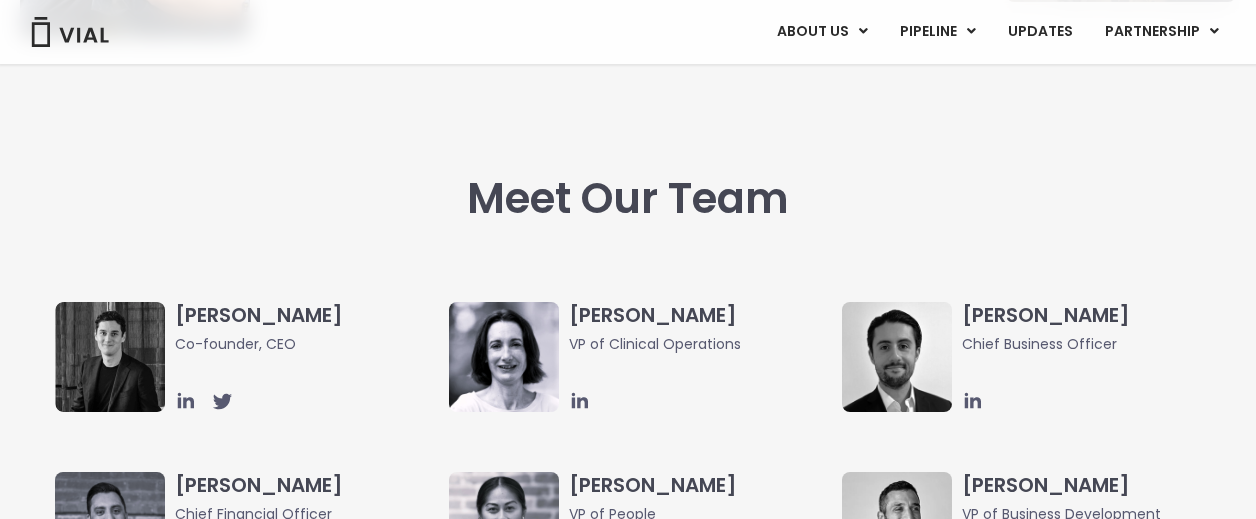 click on "Meet Our Team" at bounding box center (628, 239) 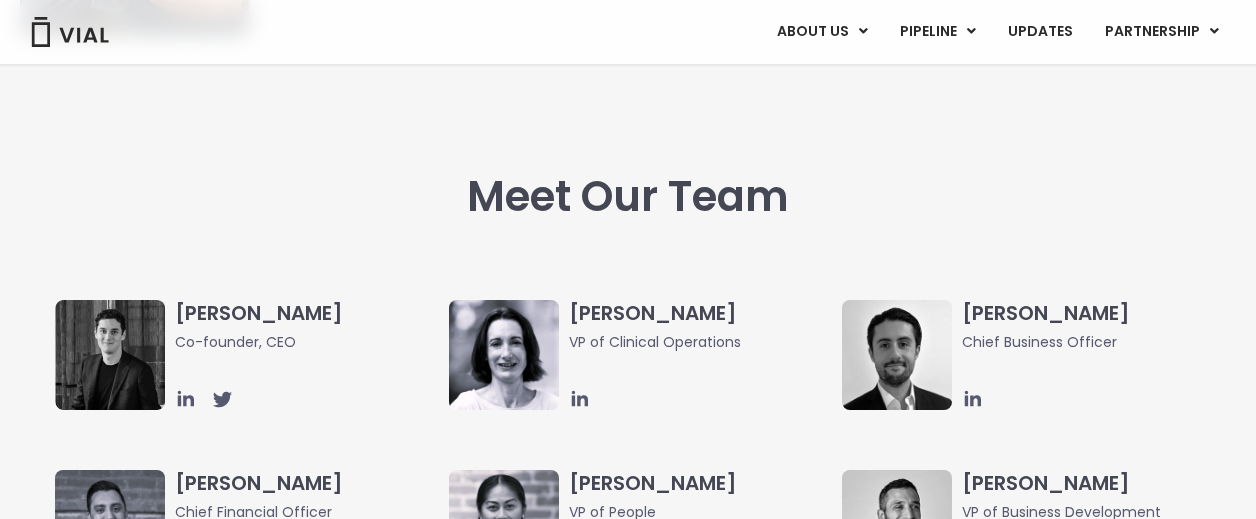 scroll, scrollTop: 1215, scrollLeft: 0, axis: vertical 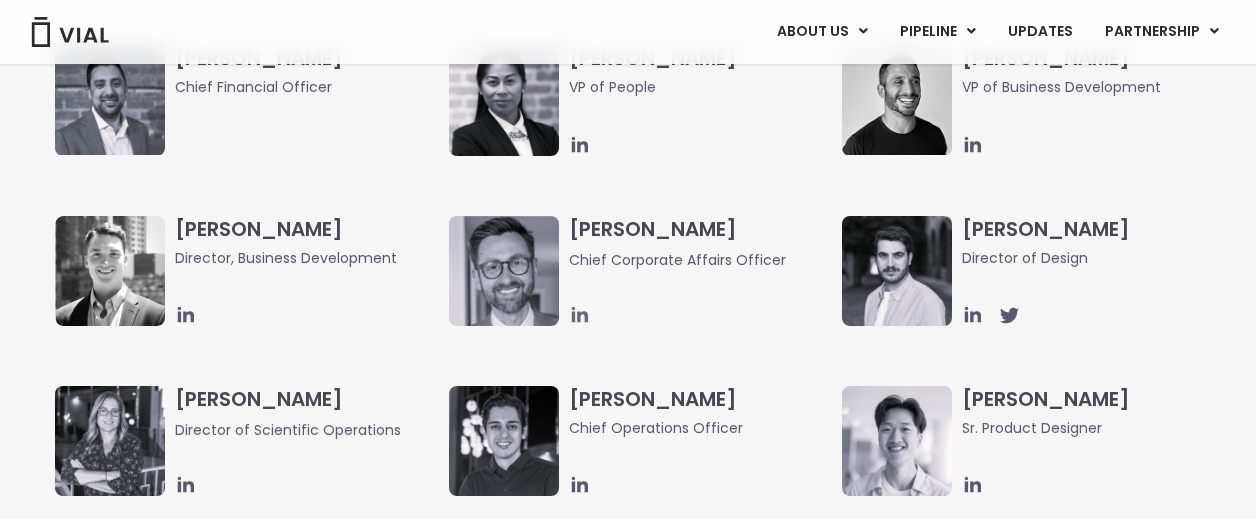 click 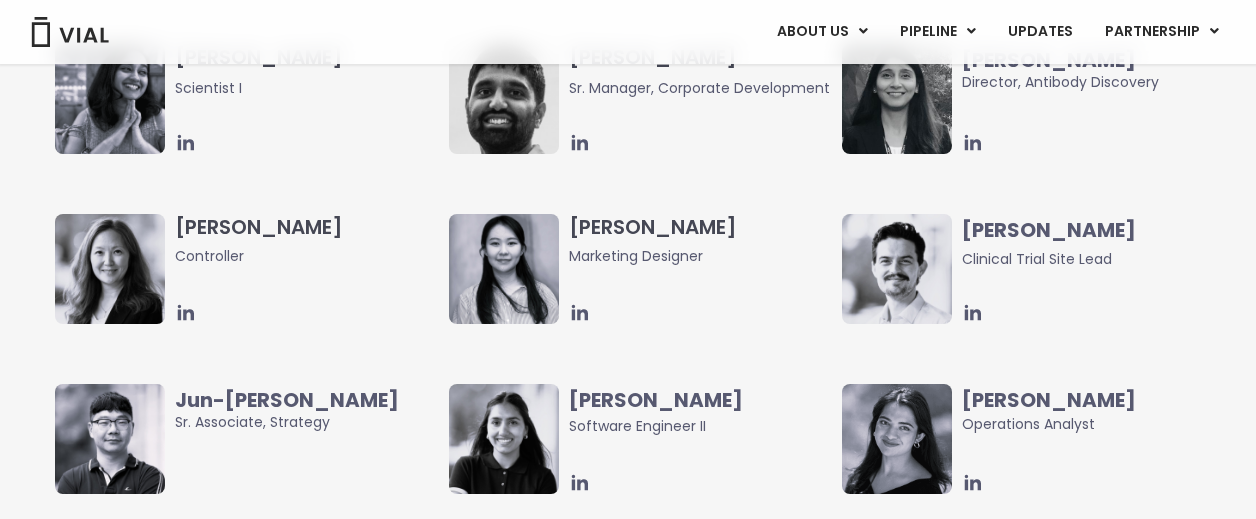 scroll, scrollTop: 3356, scrollLeft: 0, axis: vertical 